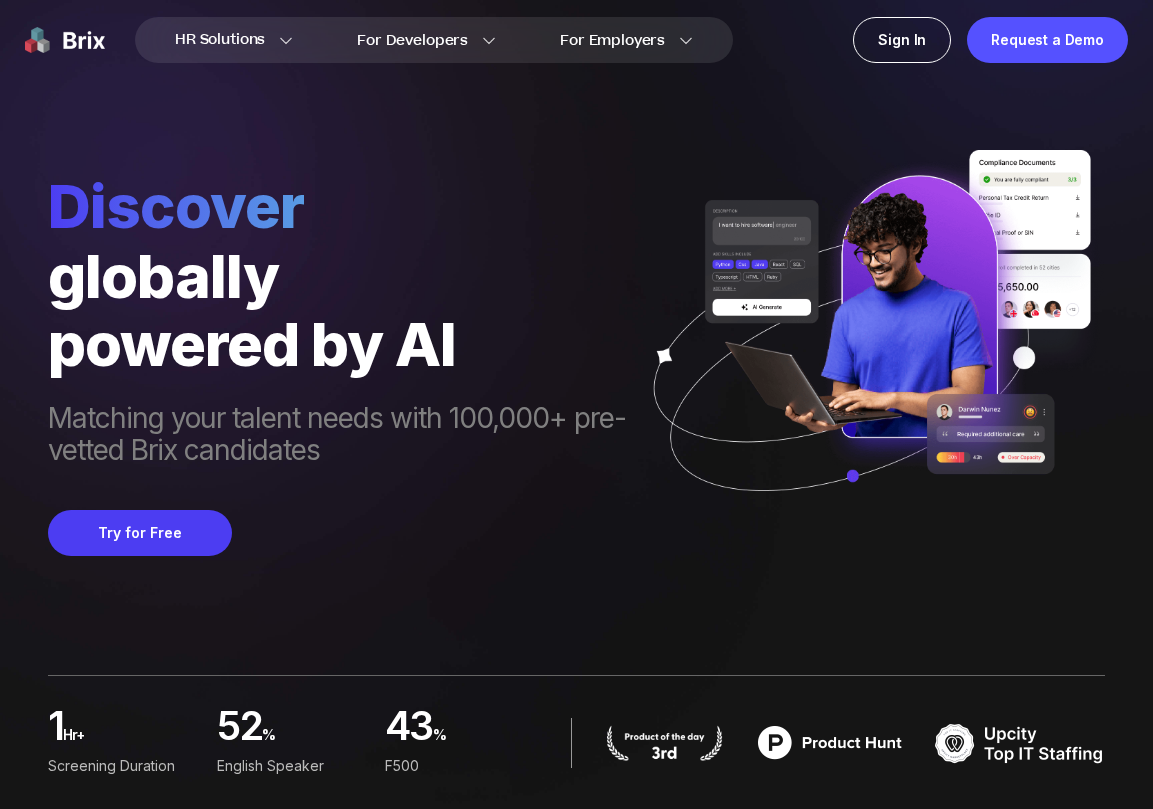 scroll, scrollTop: 0, scrollLeft: 0, axis: both 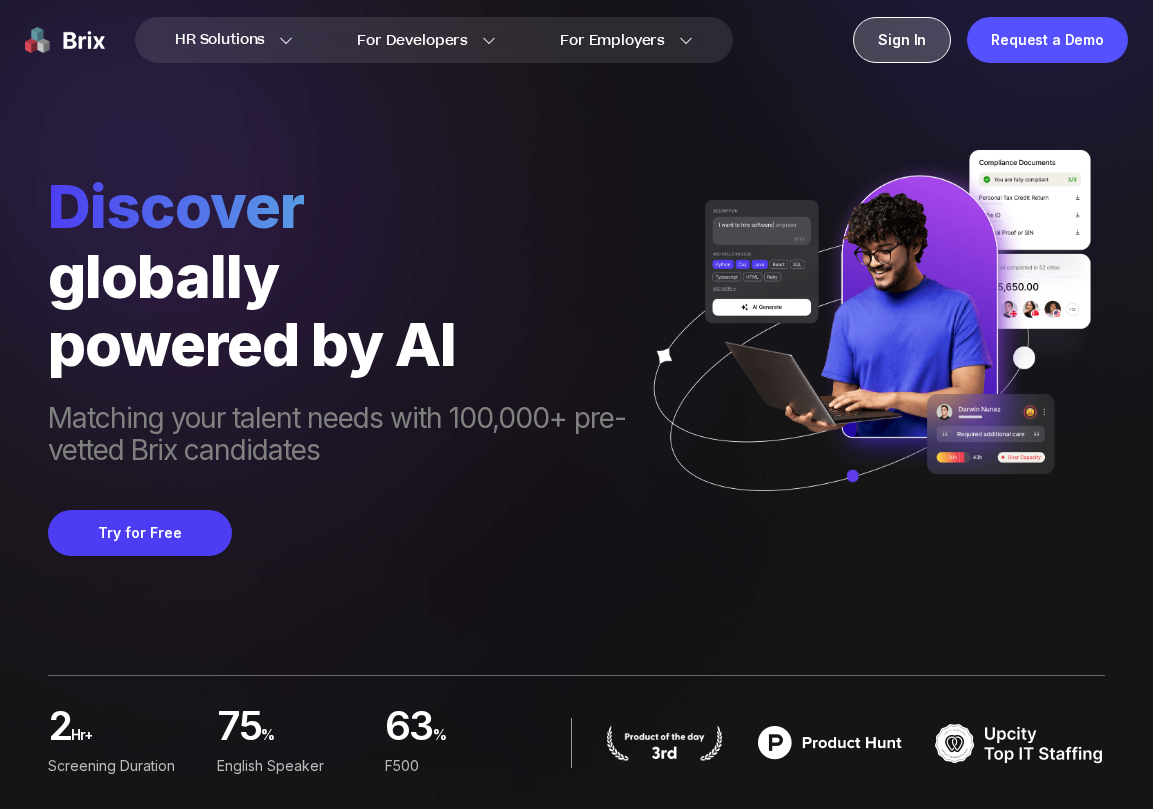 click on "Sign In" at bounding box center [902, 40] 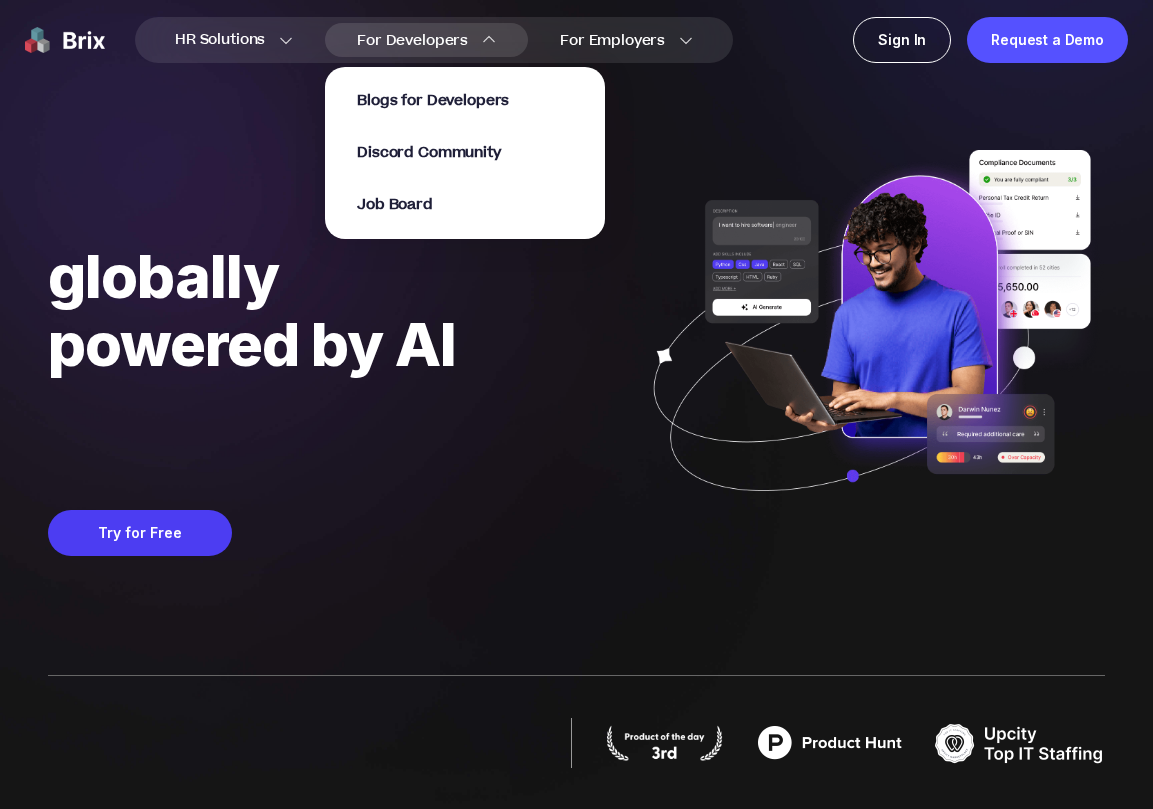 click on "For Developers Blogs for Developers Discord Community Job Board" at bounding box center (426, 40) 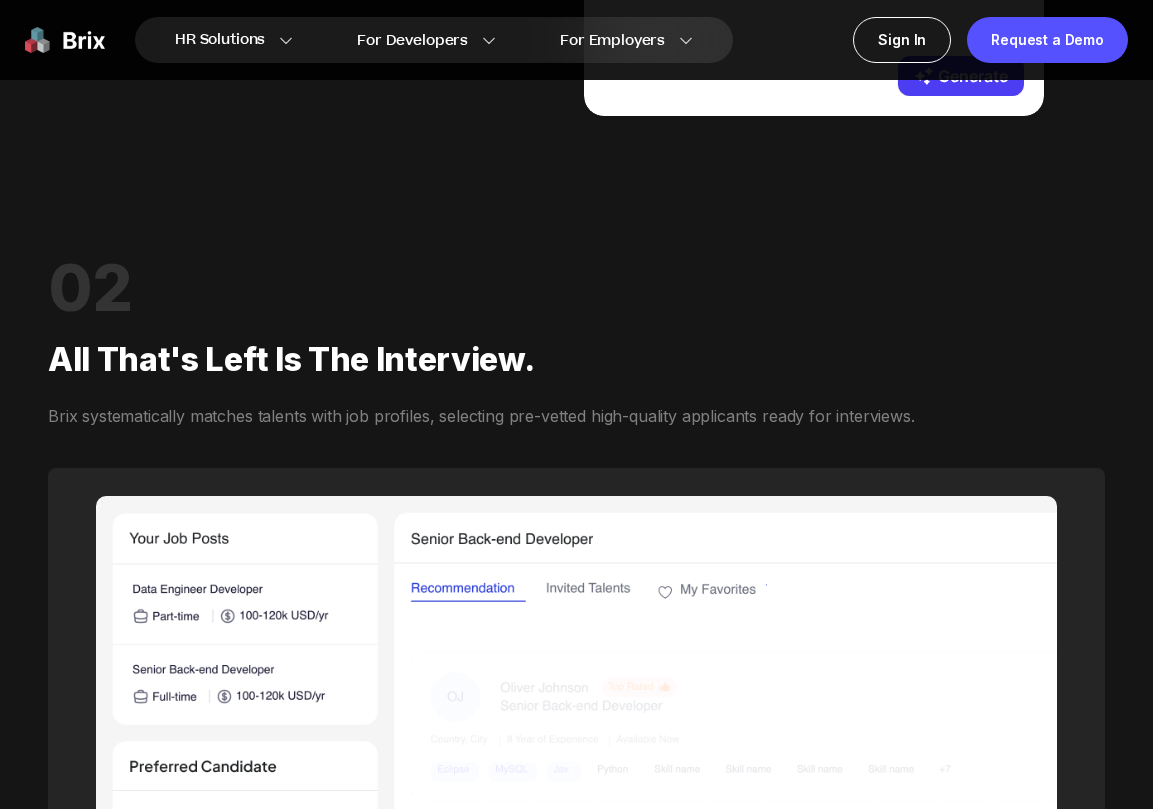 scroll, scrollTop: 2243, scrollLeft: 0, axis: vertical 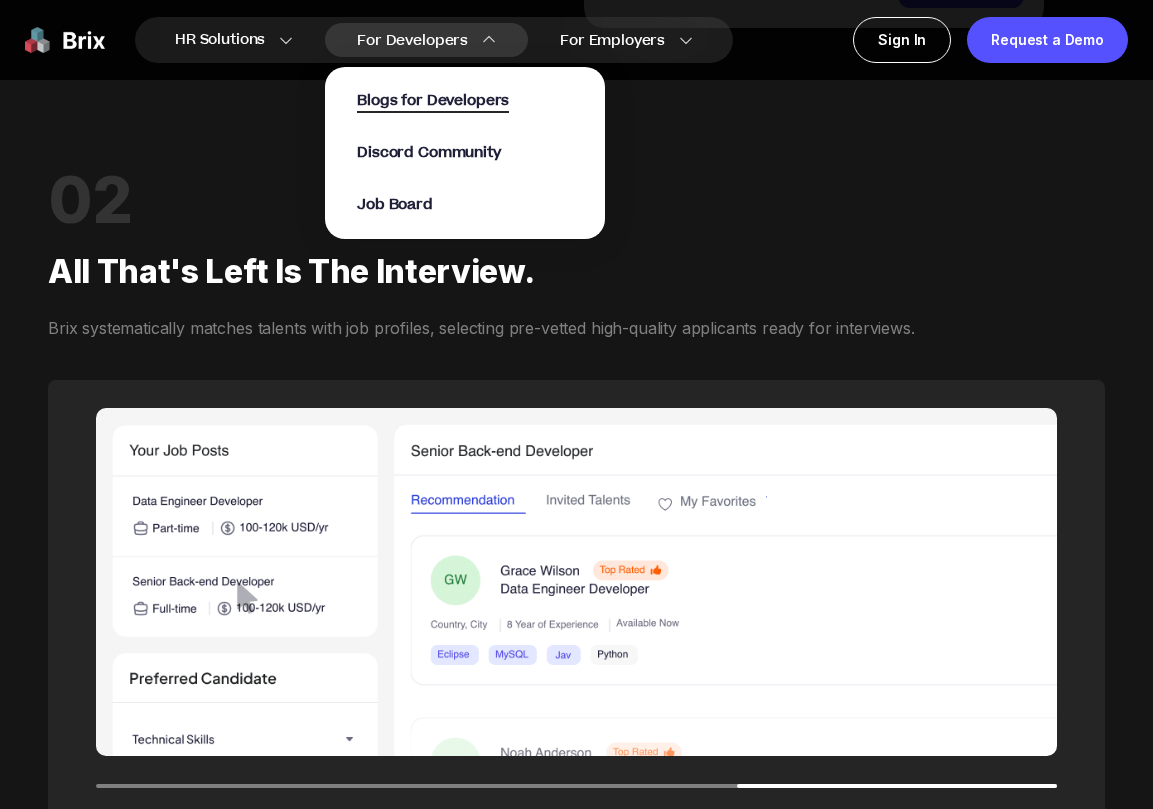 click on "Blogs for Developers" at bounding box center (433, 101) 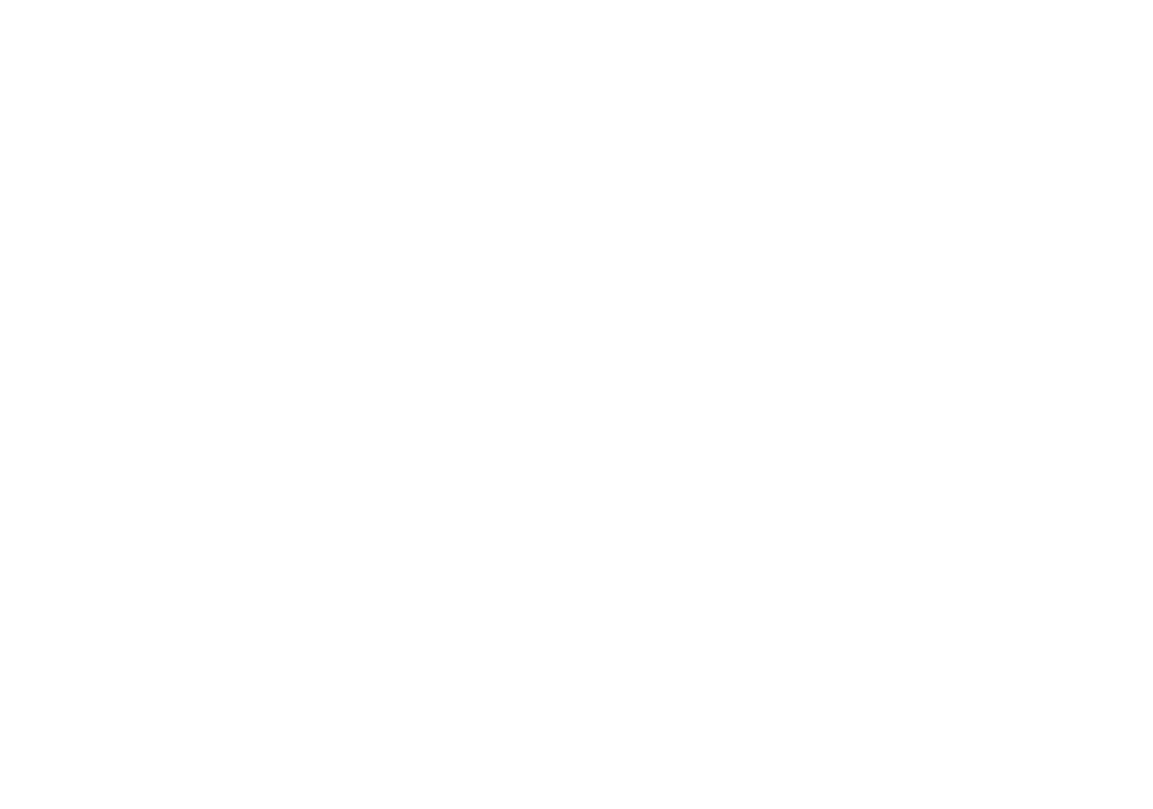 scroll, scrollTop: 0, scrollLeft: 0, axis: both 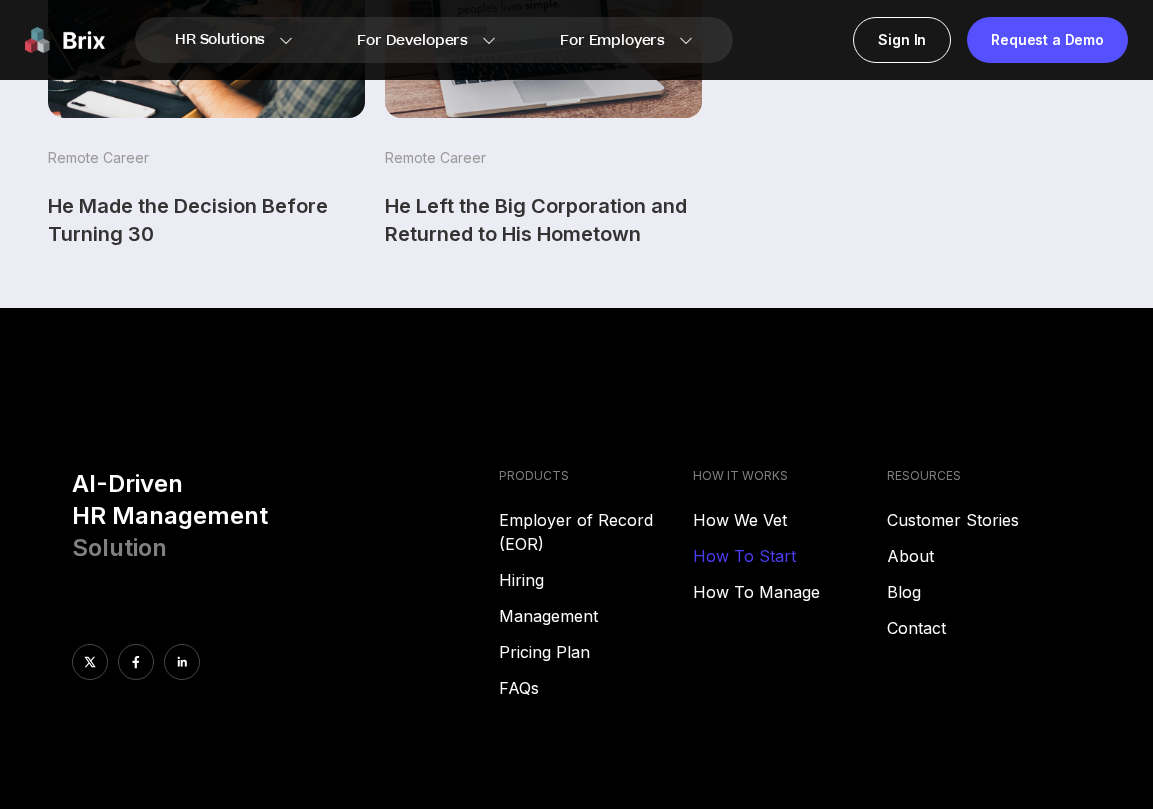click on "How To Start" at bounding box center (790, 556) 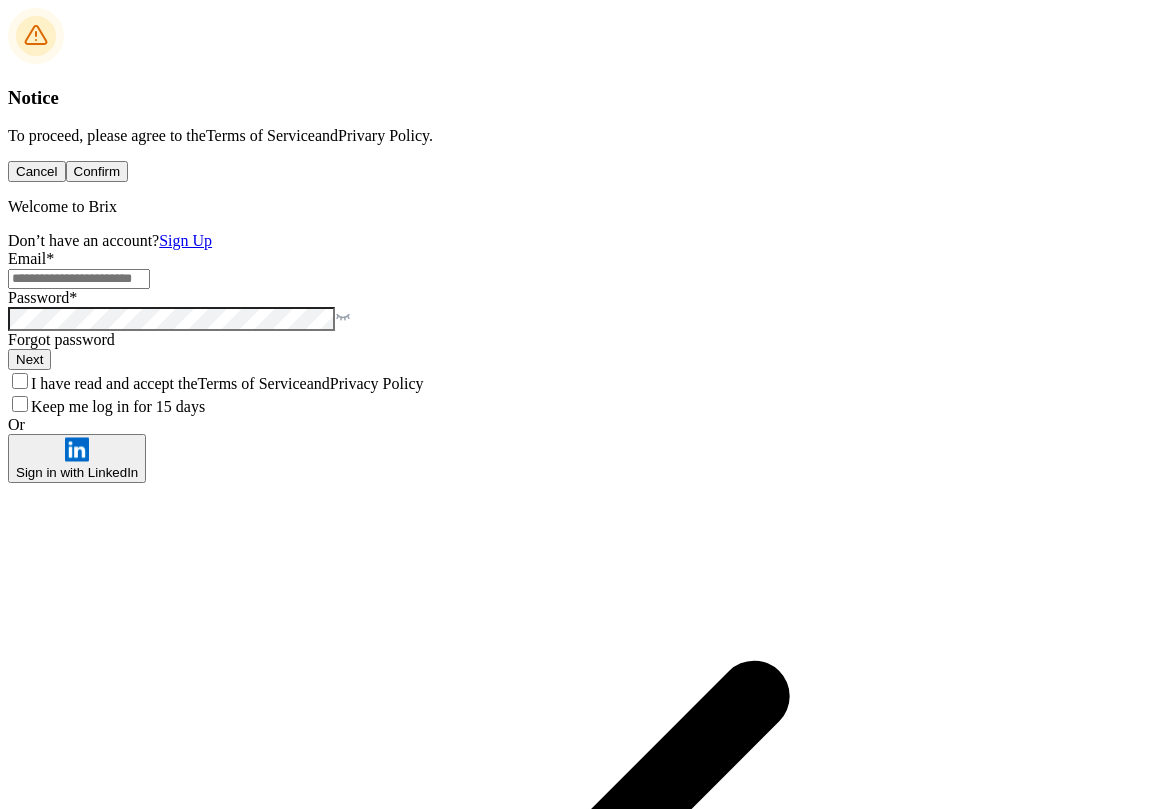 scroll, scrollTop: 0, scrollLeft: 0, axis: both 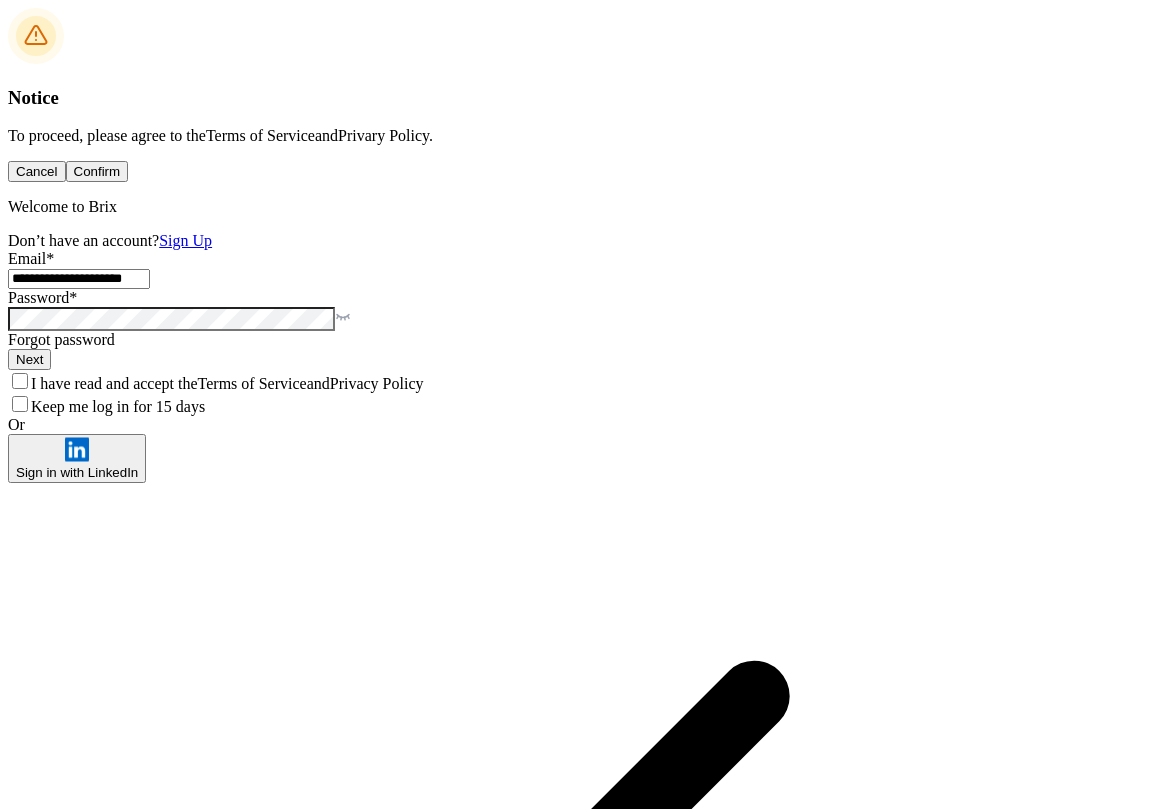 click on "Next" at bounding box center (29, 359) 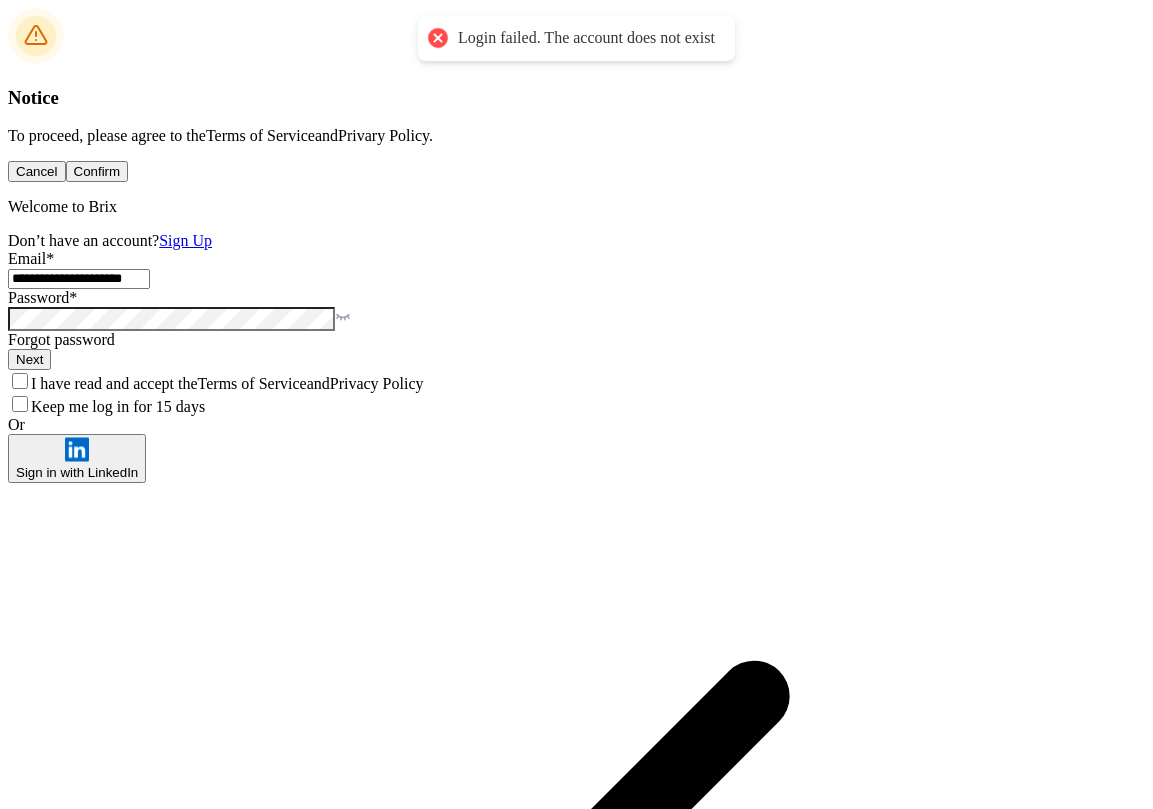 click on "Sign Up" at bounding box center (185, 240) 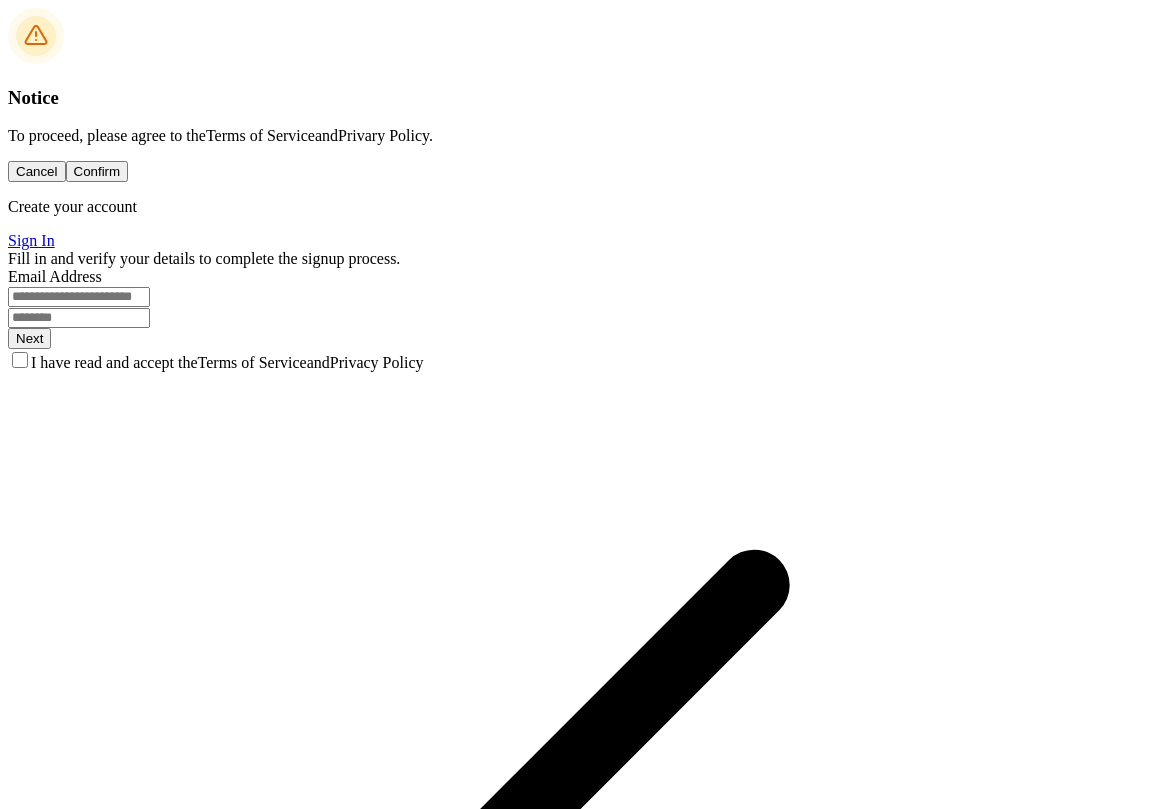 click at bounding box center (79, 297) 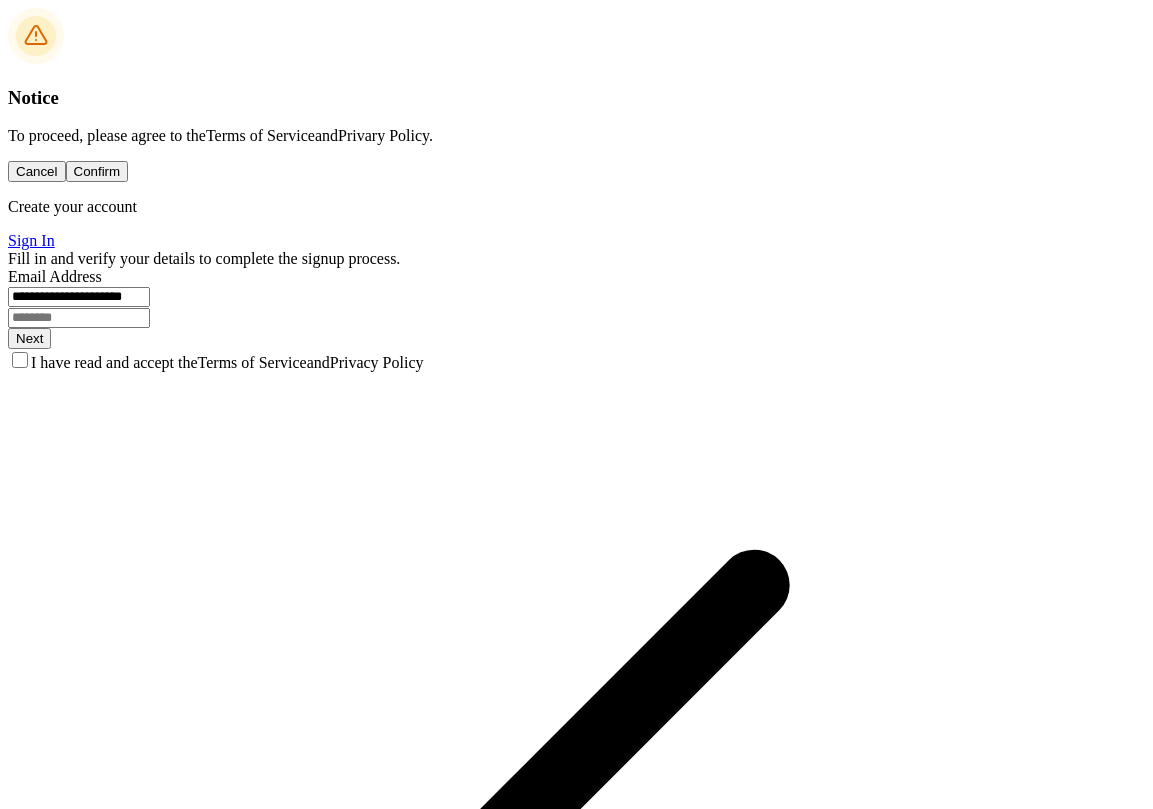 click at bounding box center [79, 318] 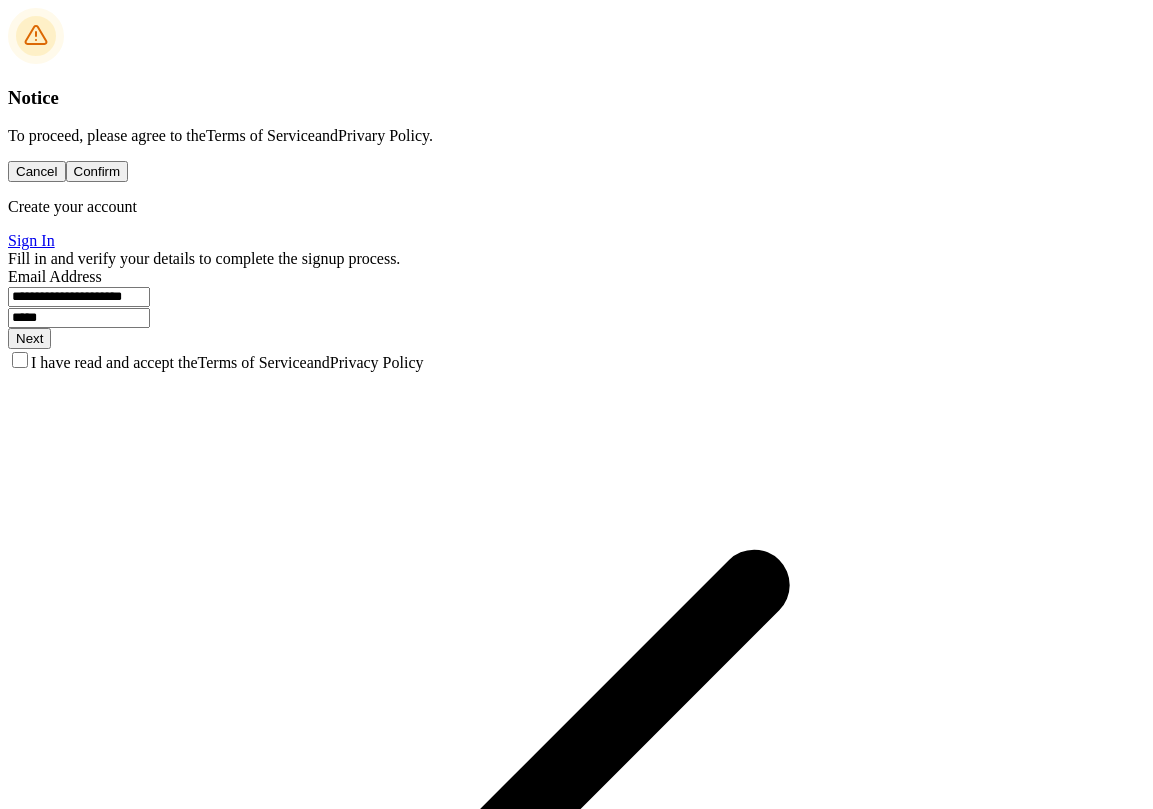 type on "*****" 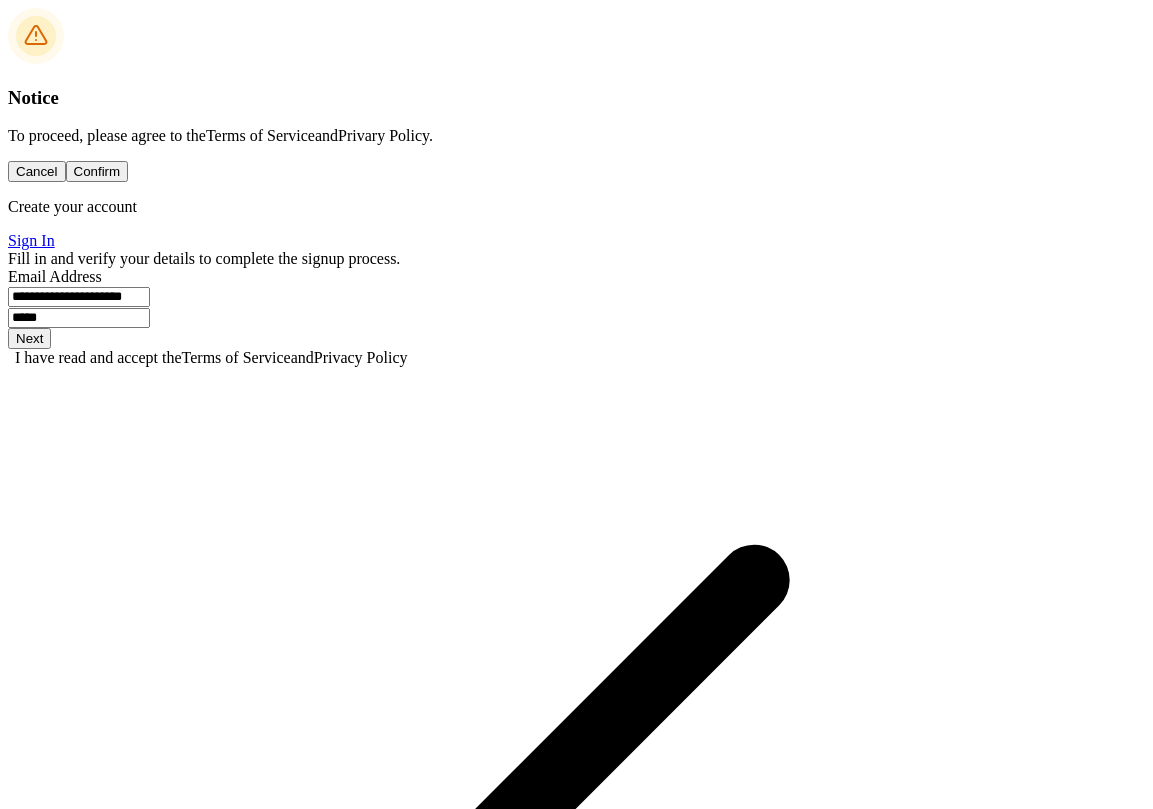 click at bounding box center (79, 1621) 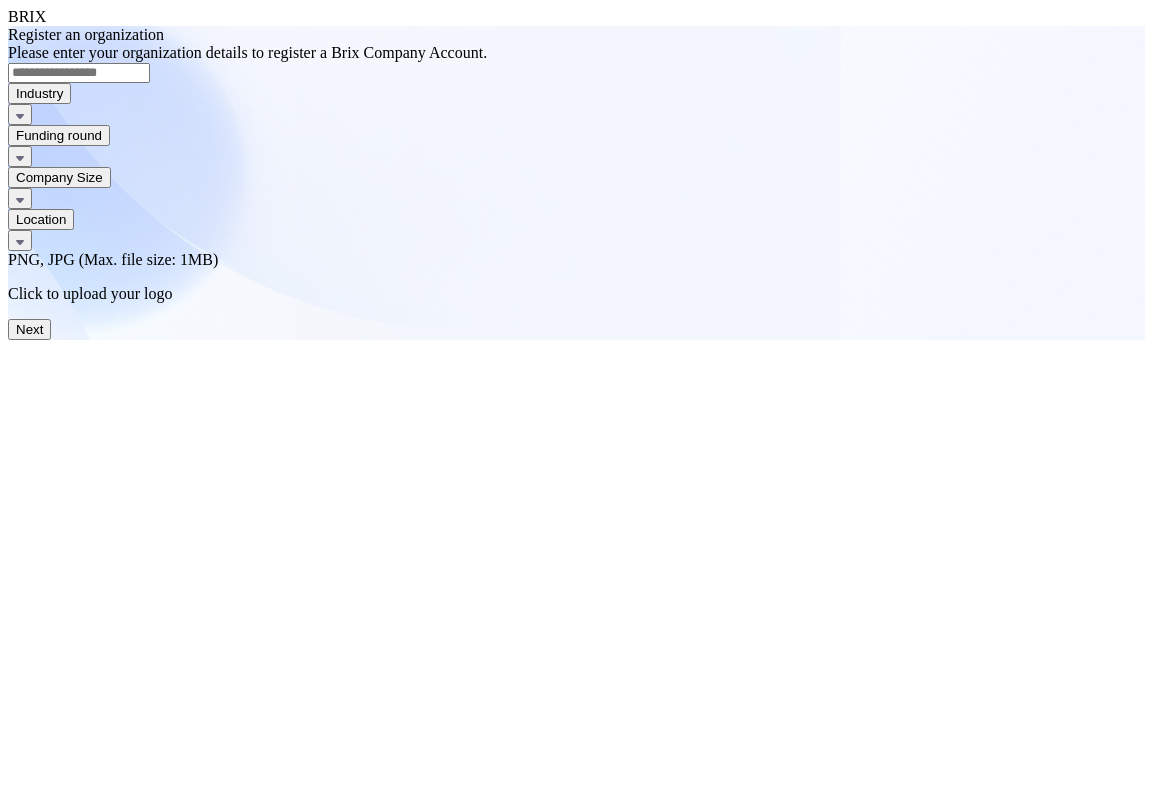 click at bounding box center [79, 73] 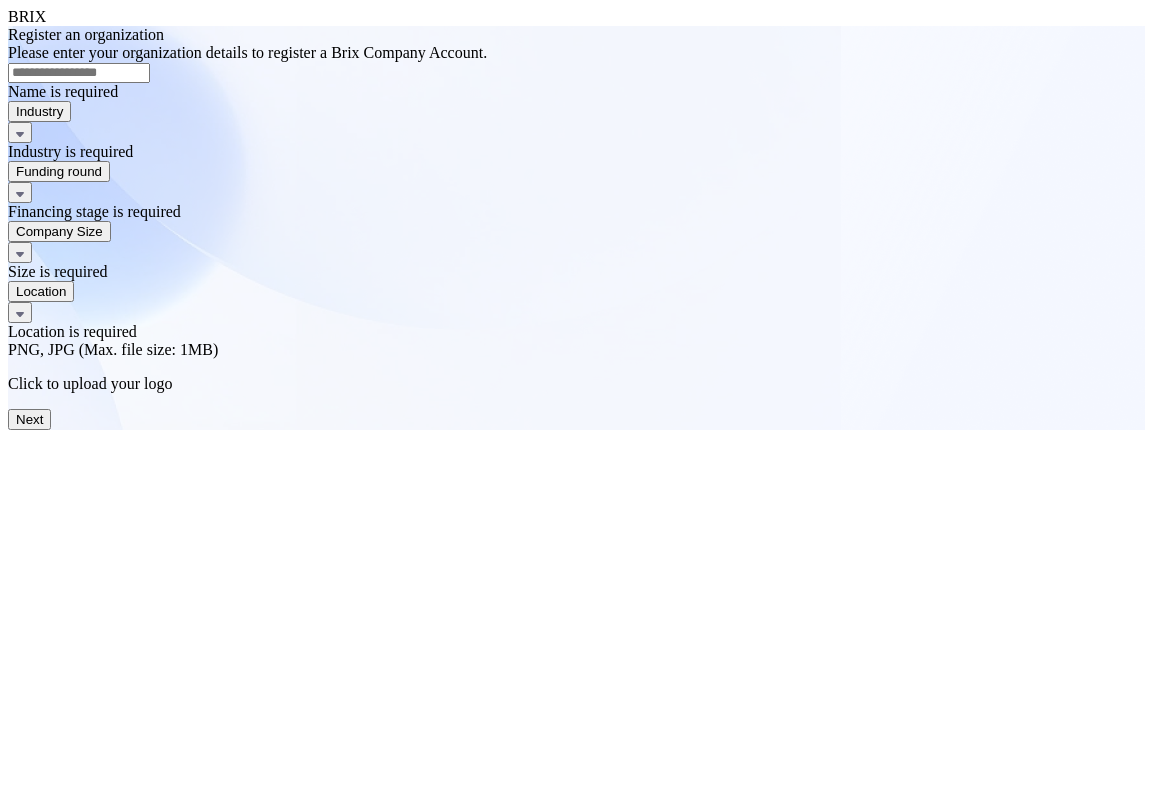 click at bounding box center (79, 73) 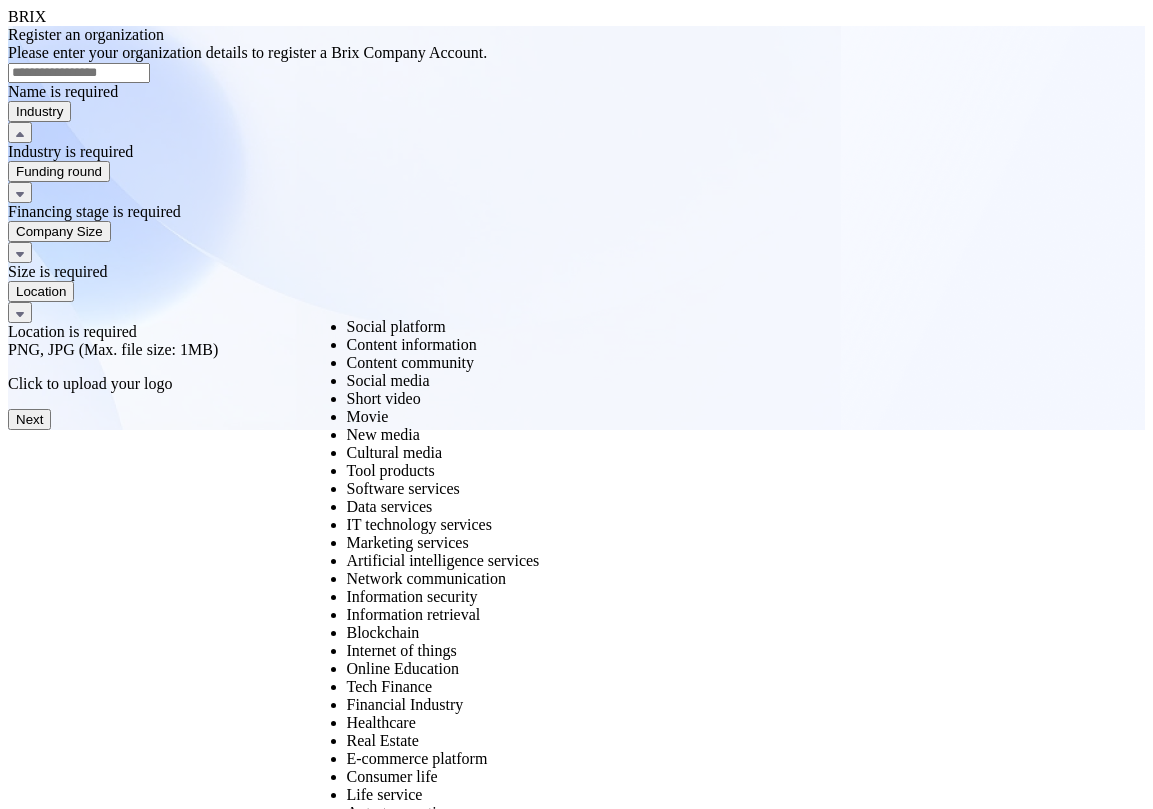 click at bounding box center (79, 73) 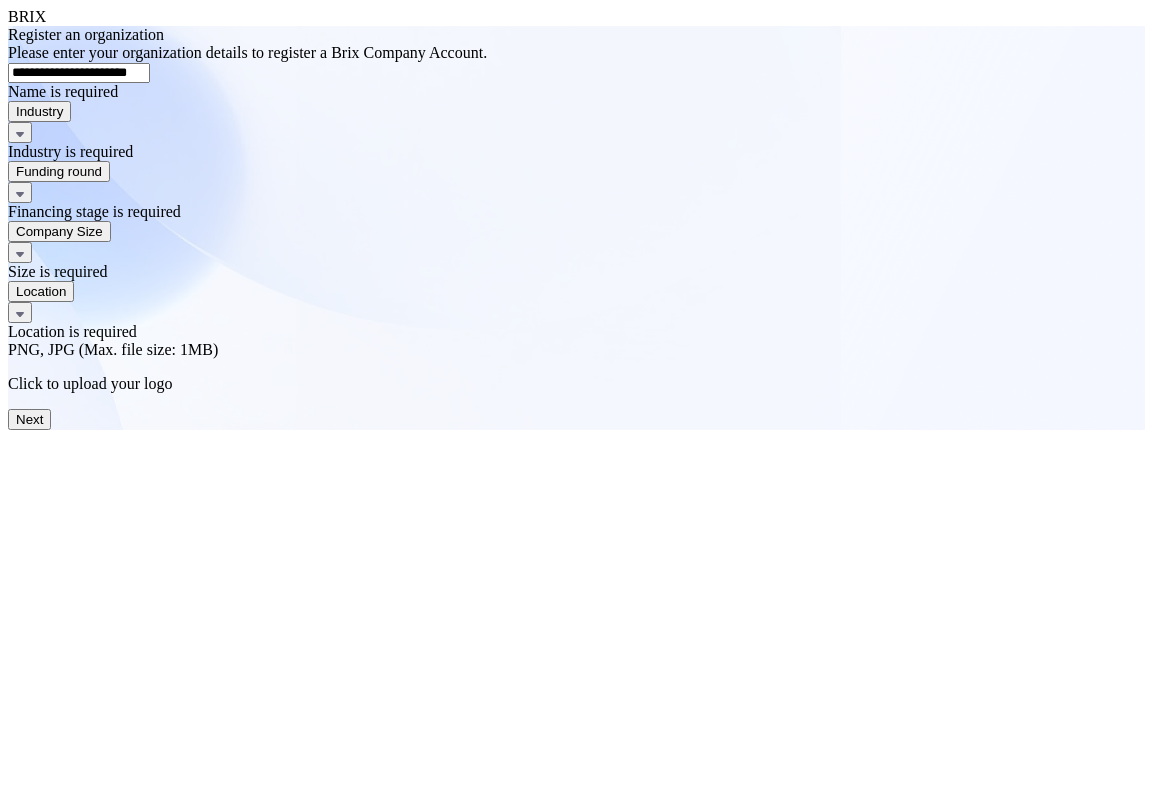 type on "**********" 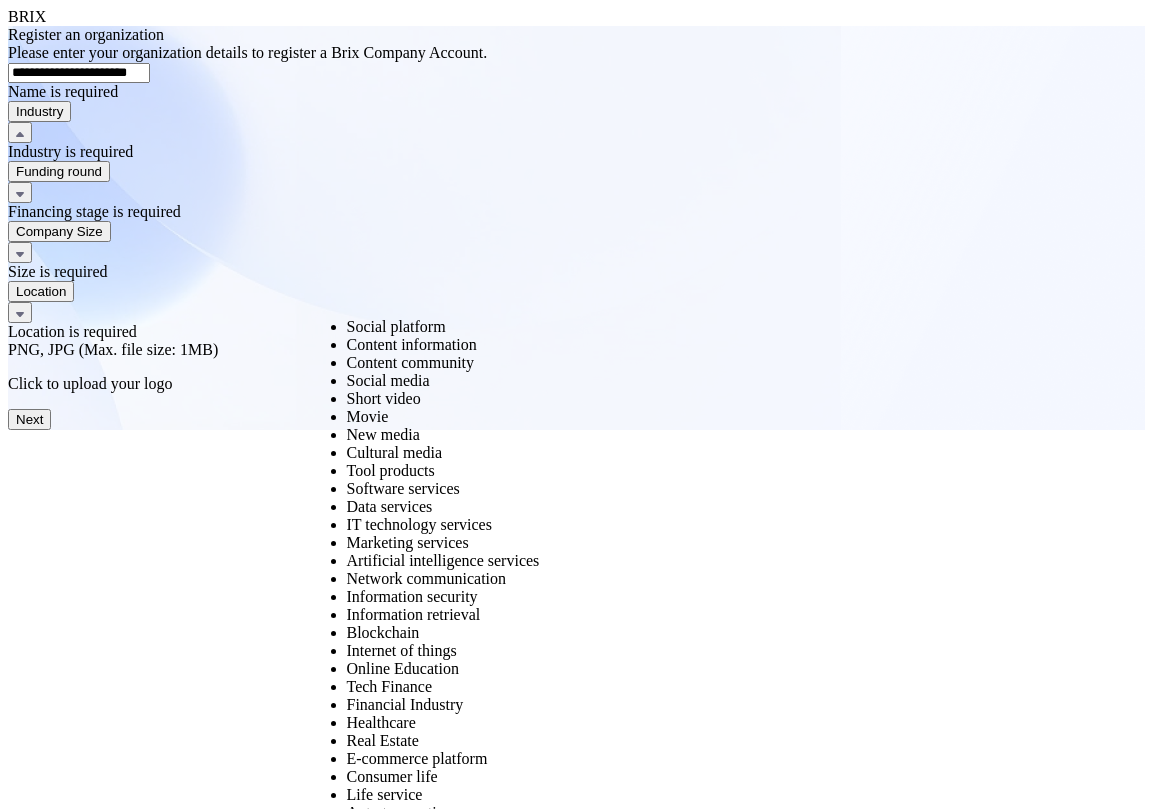 scroll, scrollTop: 779, scrollLeft: 0, axis: vertical 